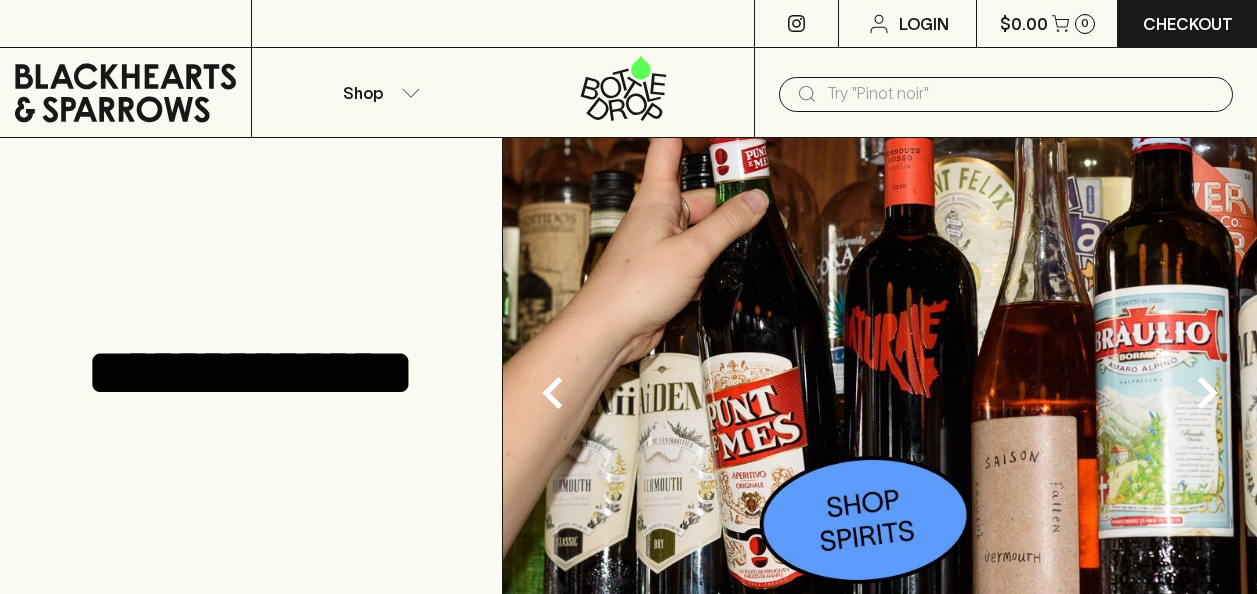 scroll, scrollTop: 0, scrollLeft: 0, axis: both 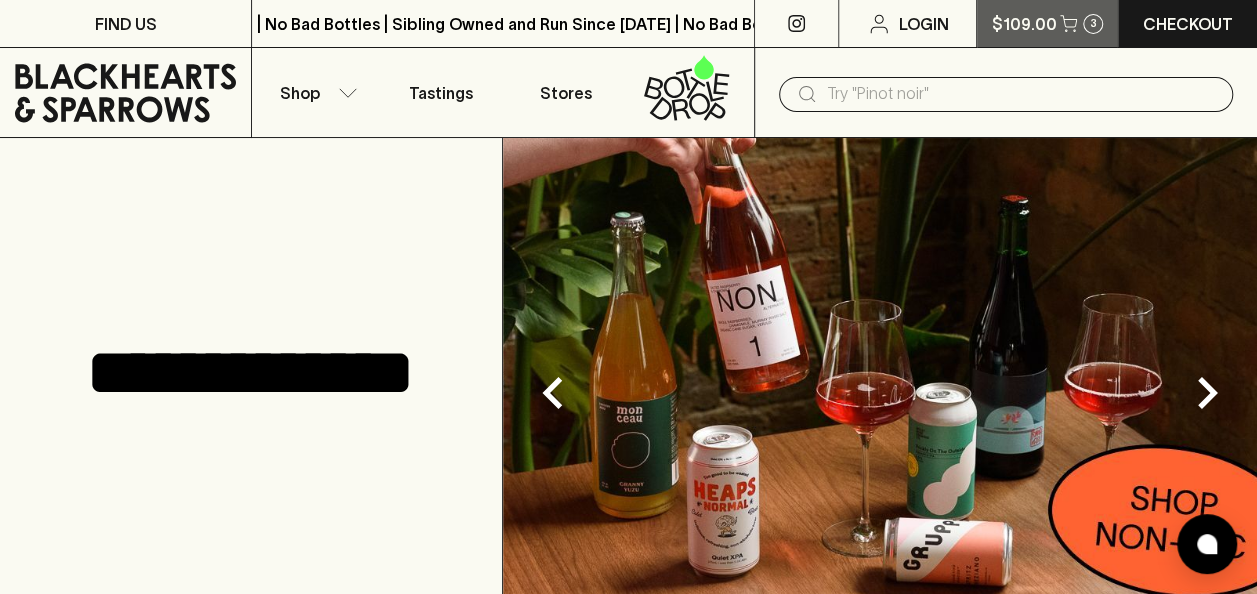 click on "3" at bounding box center (1093, 23) 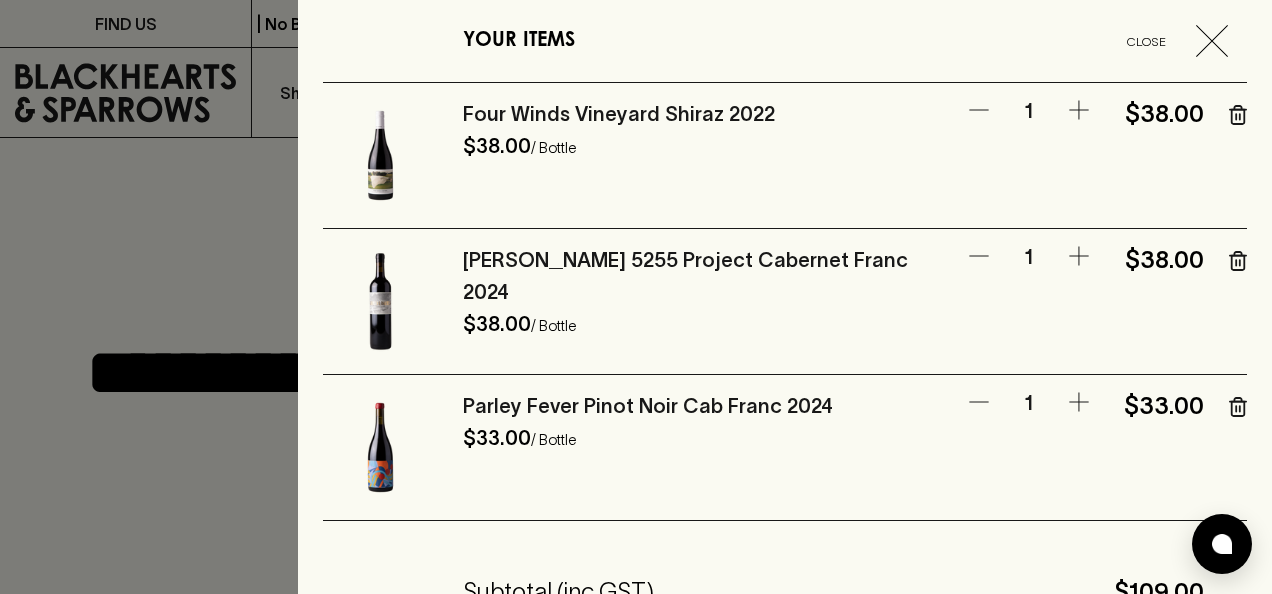 click 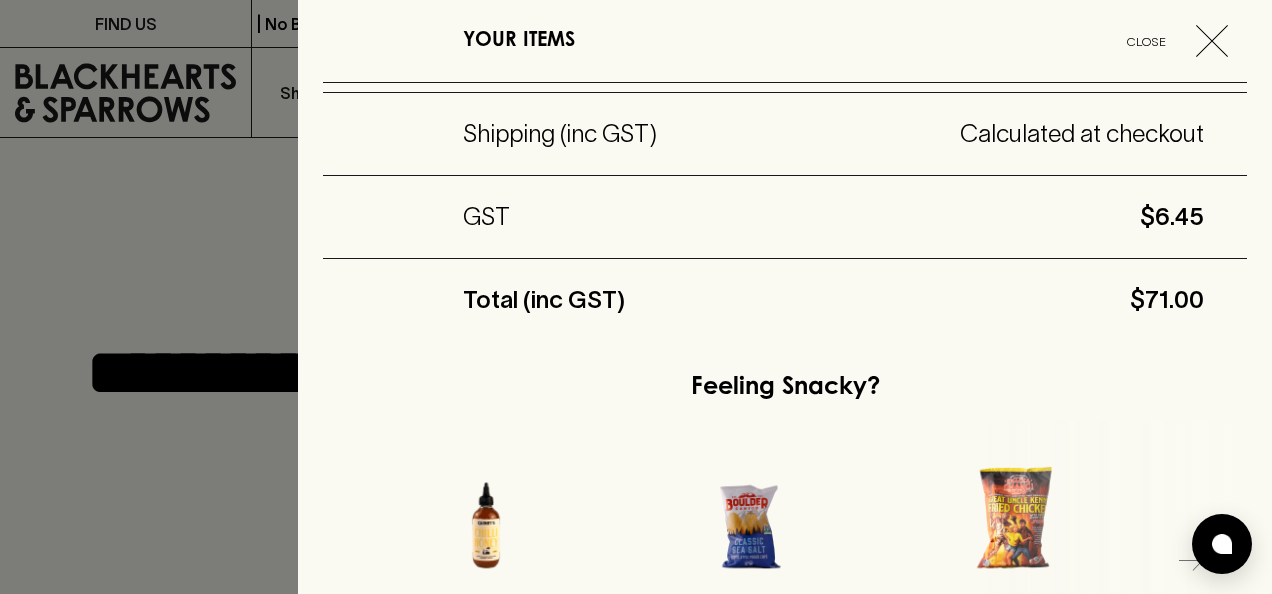 scroll, scrollTop: 432, scrollLeft: 0, axis: vertical 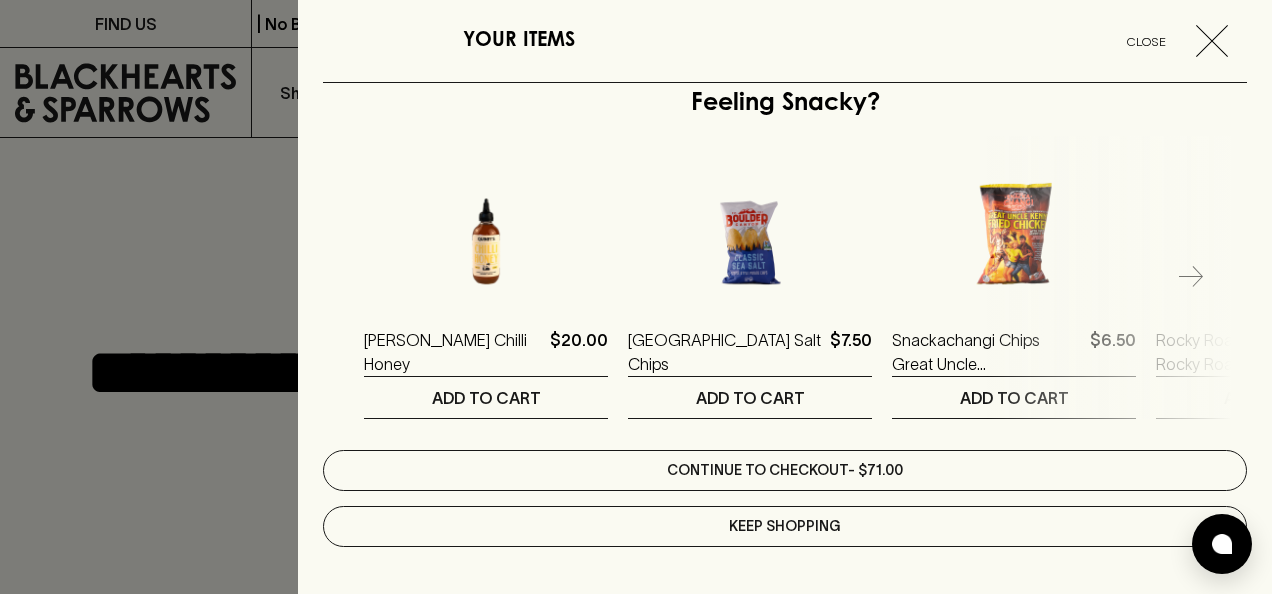 click on "Continue to checkout  - $71.00" at bounding box center (785, 470) 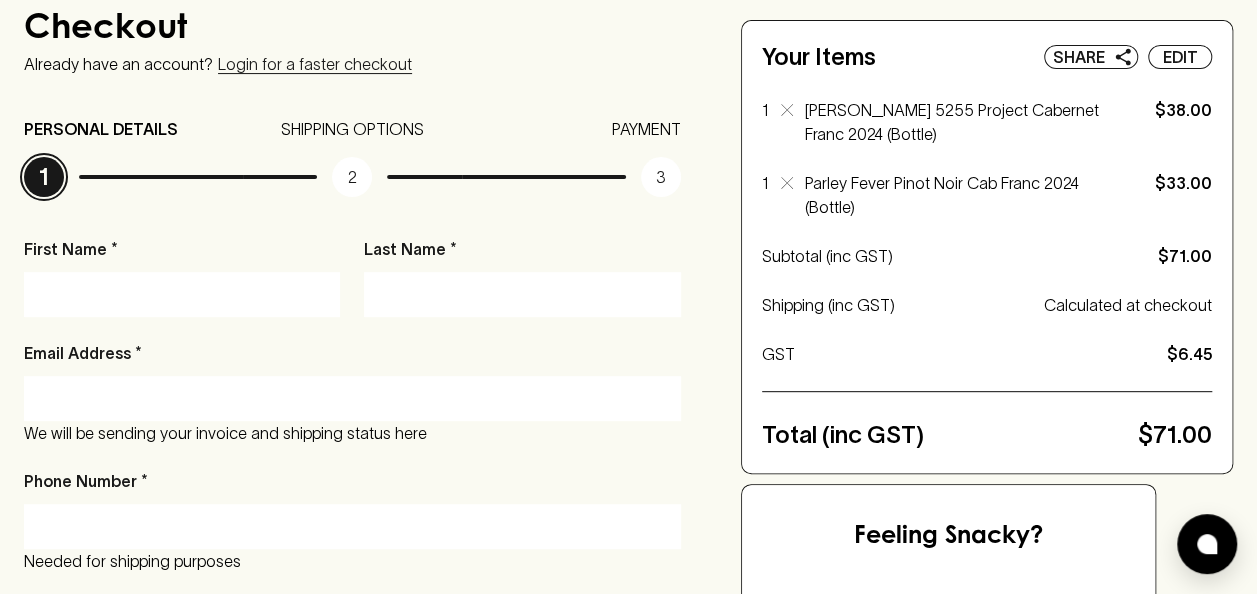 scroll, scrollTop: 84, scrollLeft: 0, axis: vertical 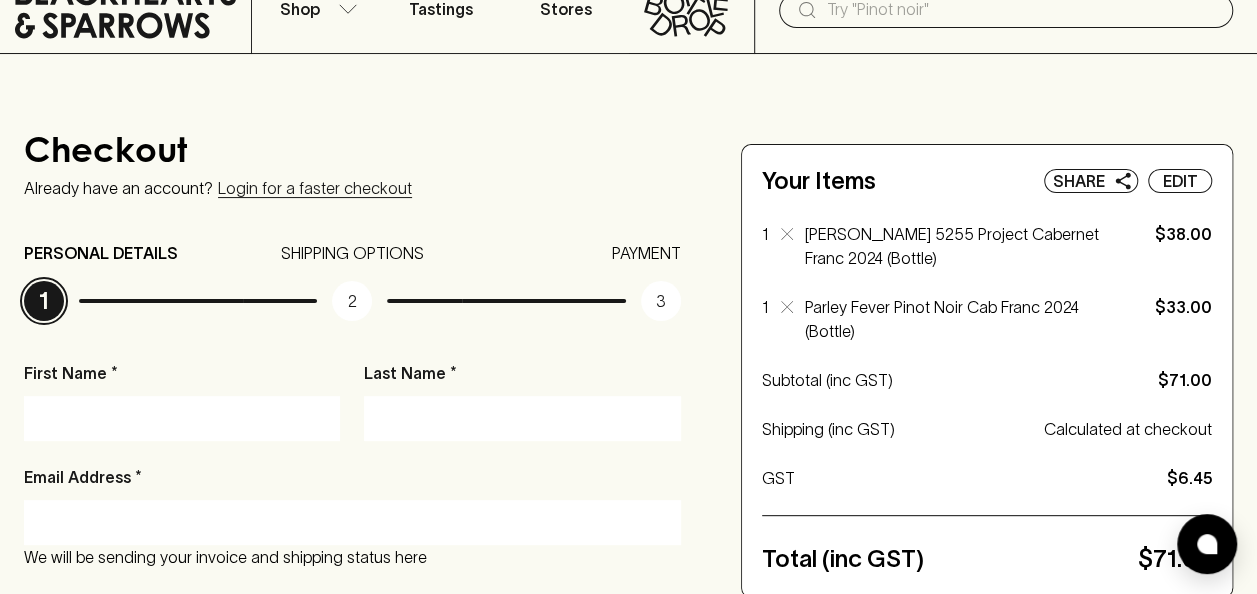 click on "First Name *" at bounding box center [182, 418] 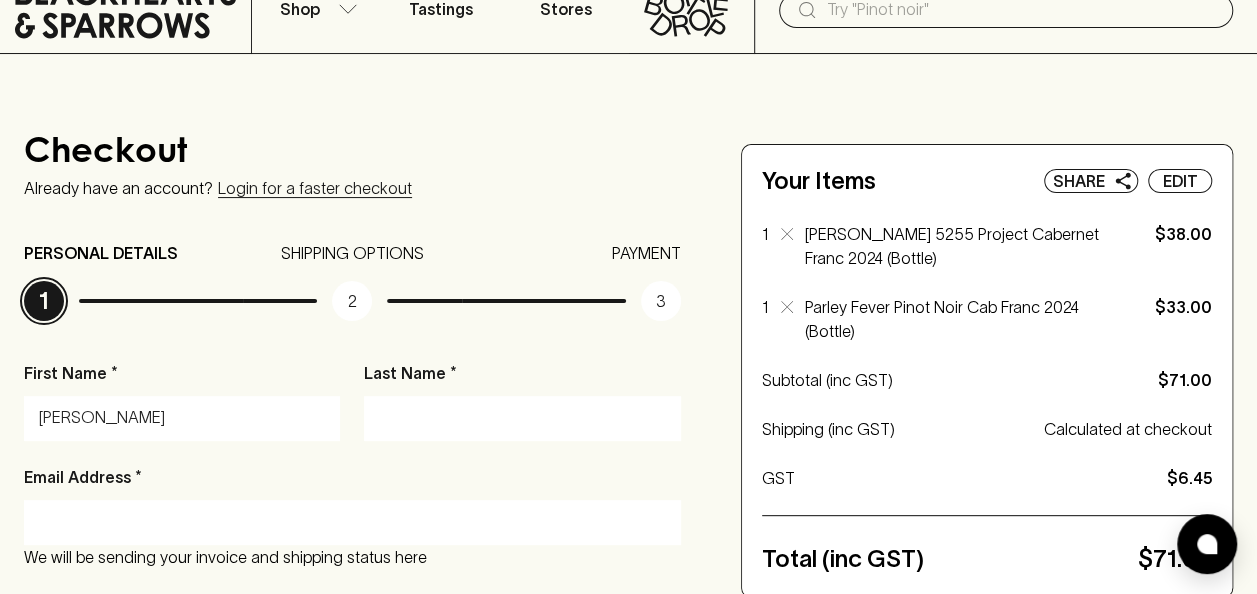 type on "[PERSON_NAME]" 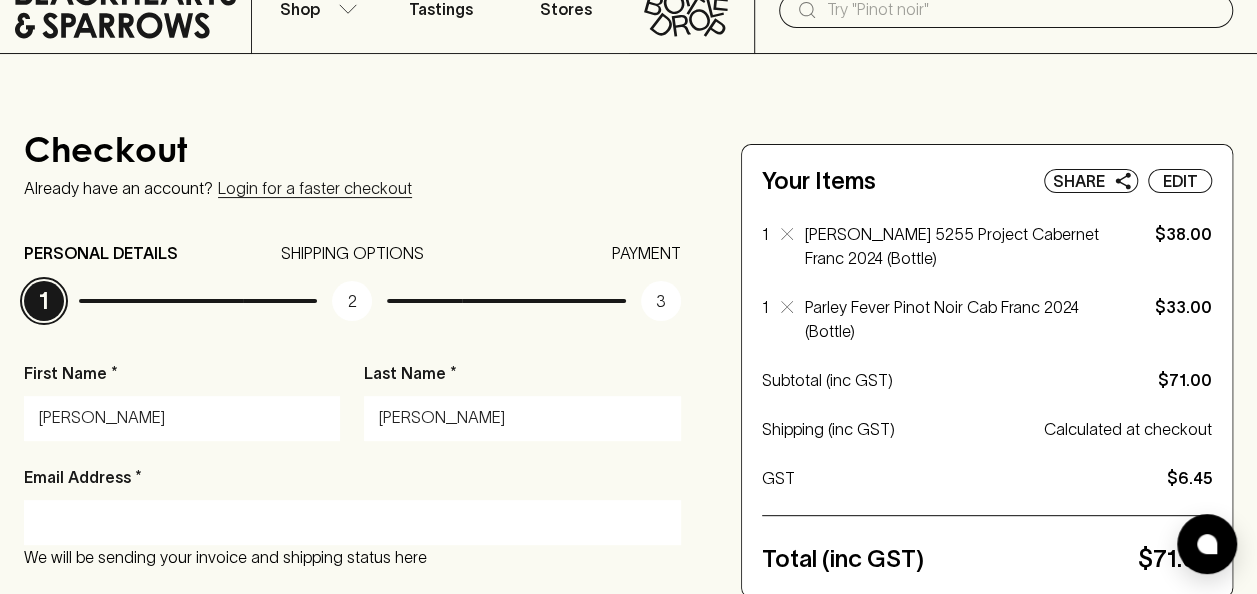 type on "[PERSON_NAME]" 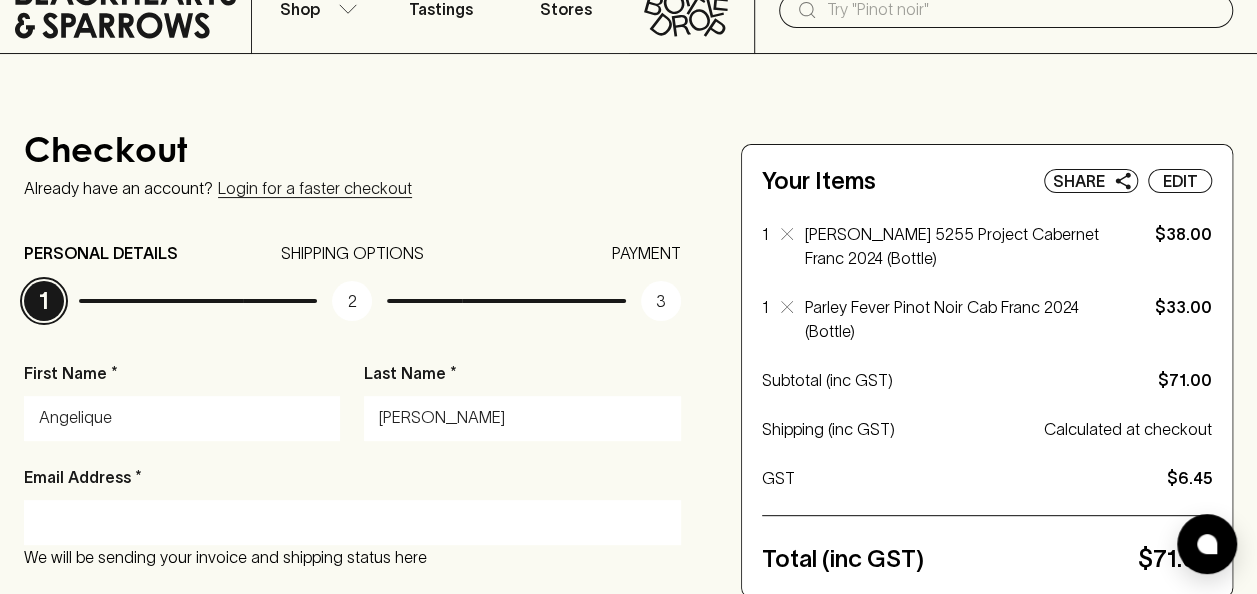 type on "Angelique" 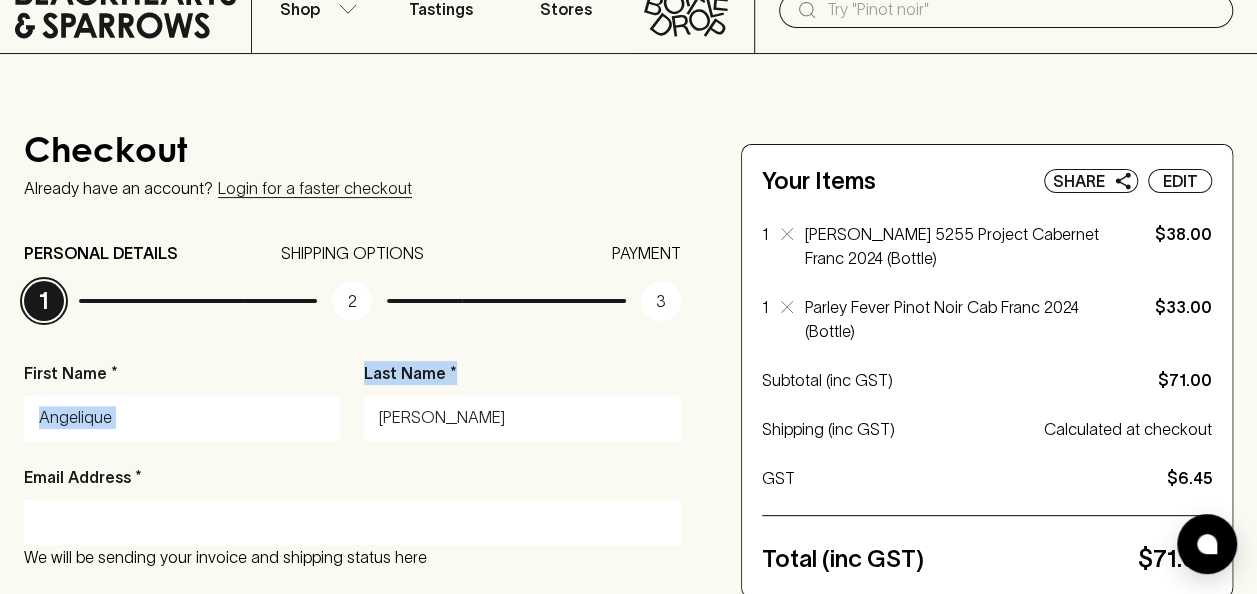 drag, startPoint x: 596, startPoint y: 436, endPoint x: 284, endPoint y: 416, distance: 312.64038 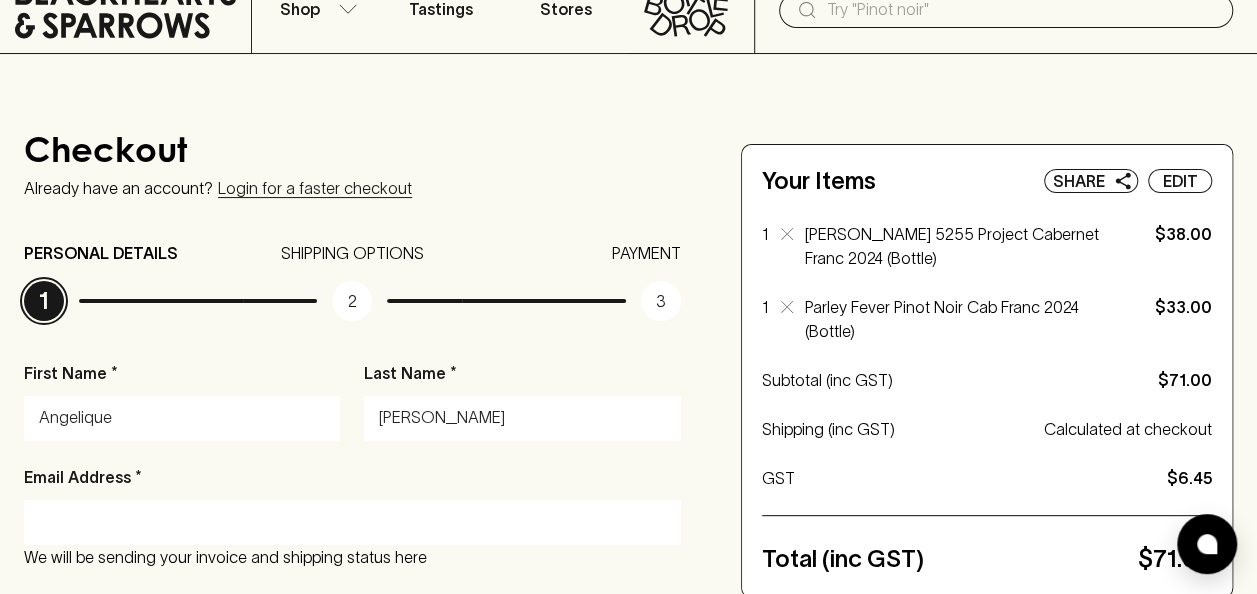 drag, startPoint x: 462, startPoint y: 425, endPoint x: 373, endPoint y: 412, distance: 89.94443 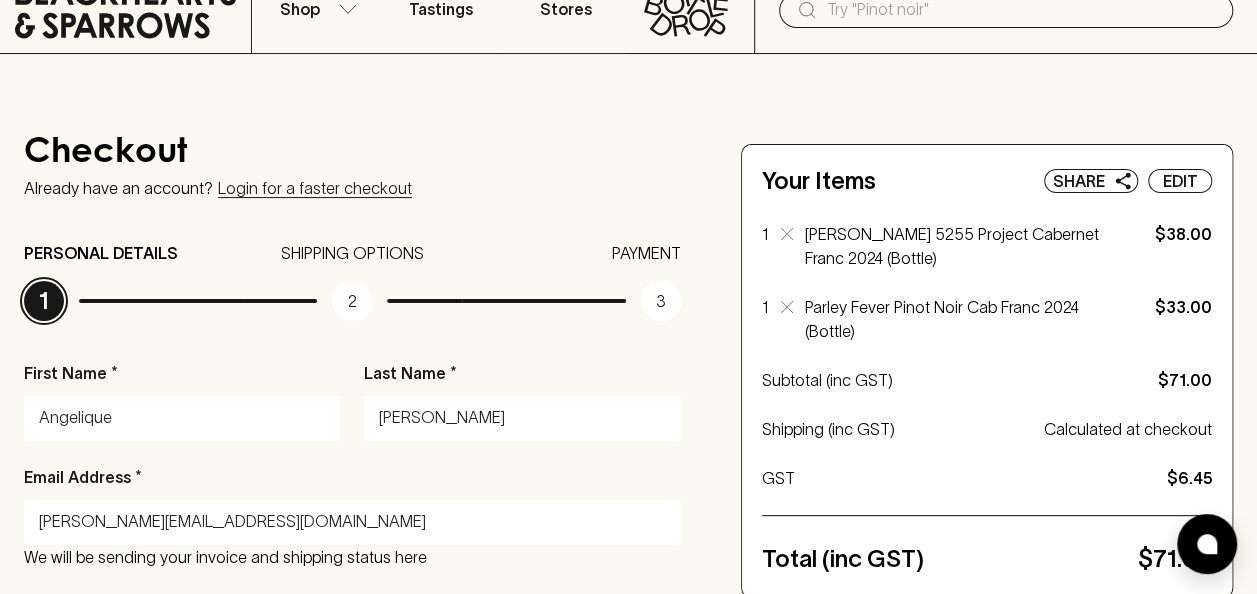 type on "[PERSON_NAME][EMAIL_ADDRESS][DOMAIN_NAME]" 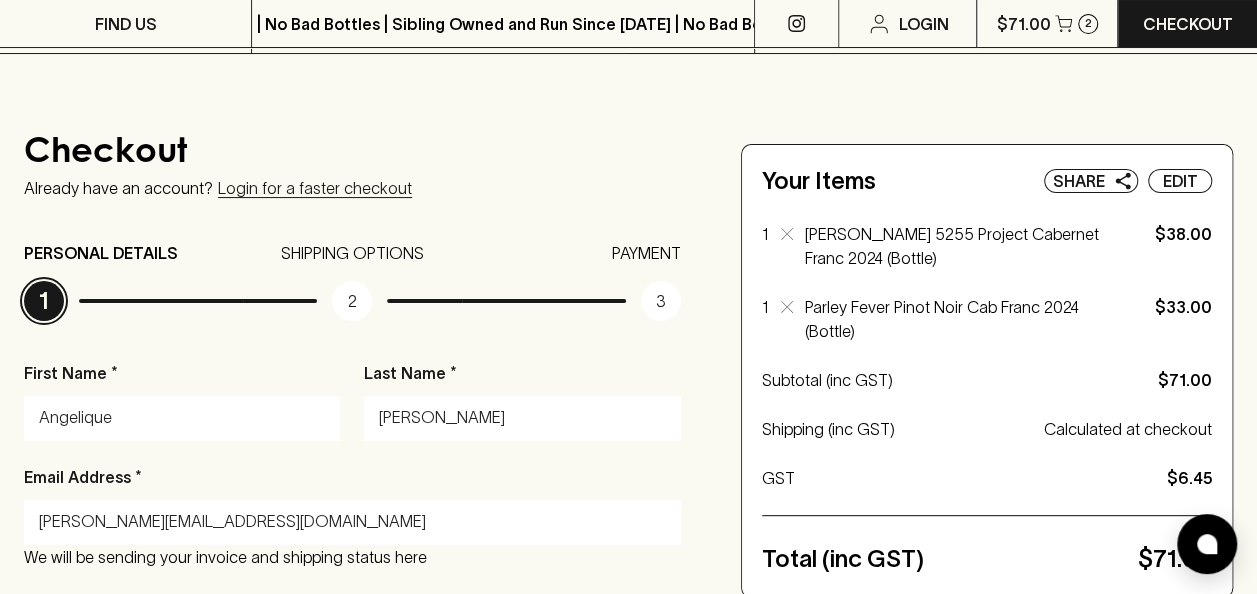 scroll, scrollTop: 440, scrollLeft: 0, axis: vertical 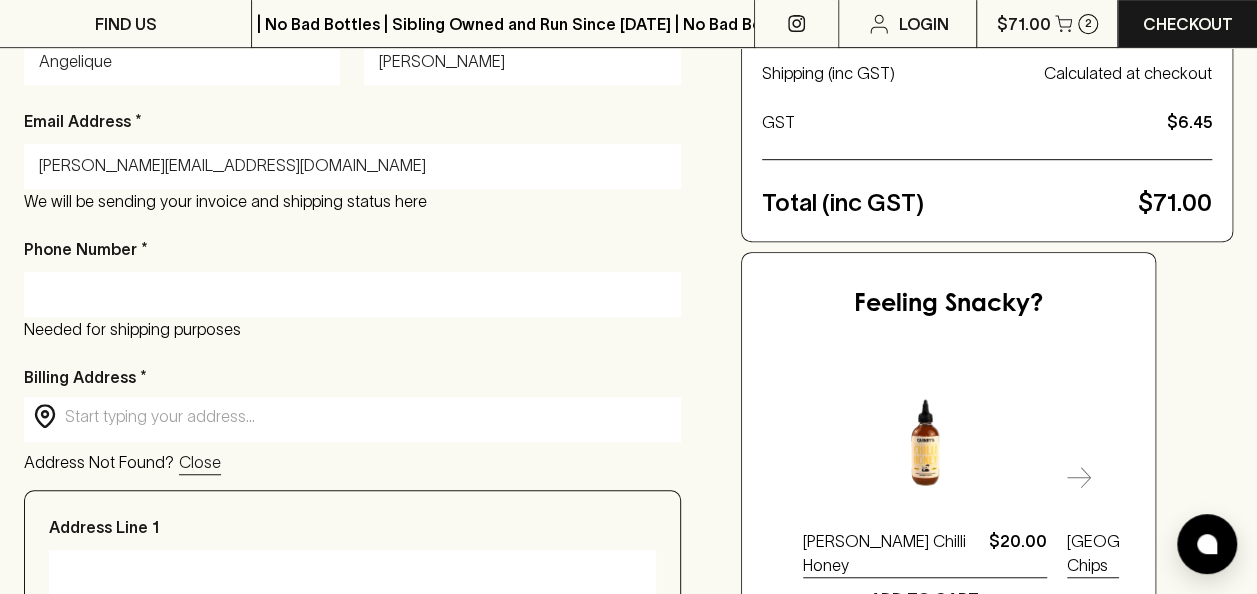 click on "Phone Number *" at bounding box center (352, 294) 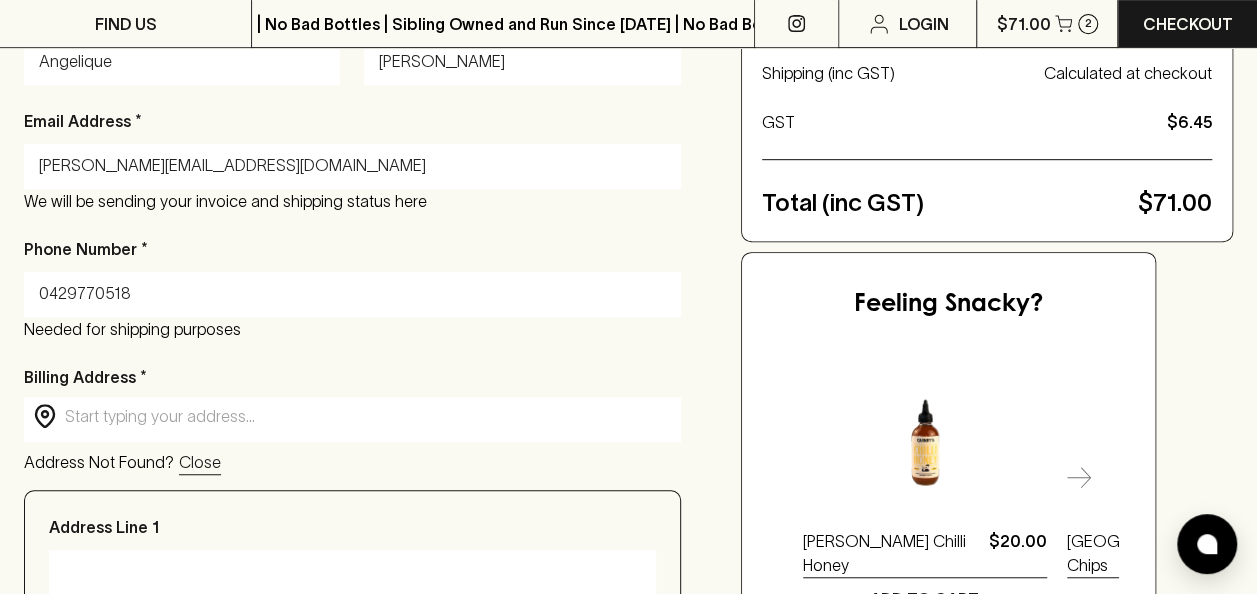 click on "​ ​" at bounding box center [352, 417] 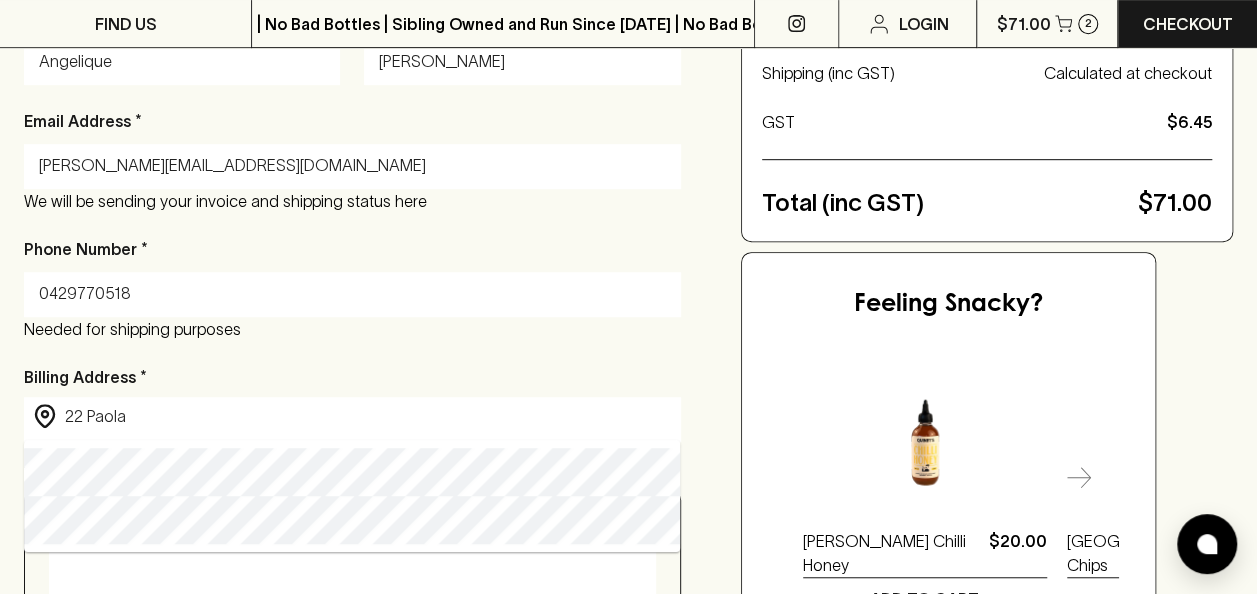 type on "[STREET_ADDRESS][PERSON_NAME]" 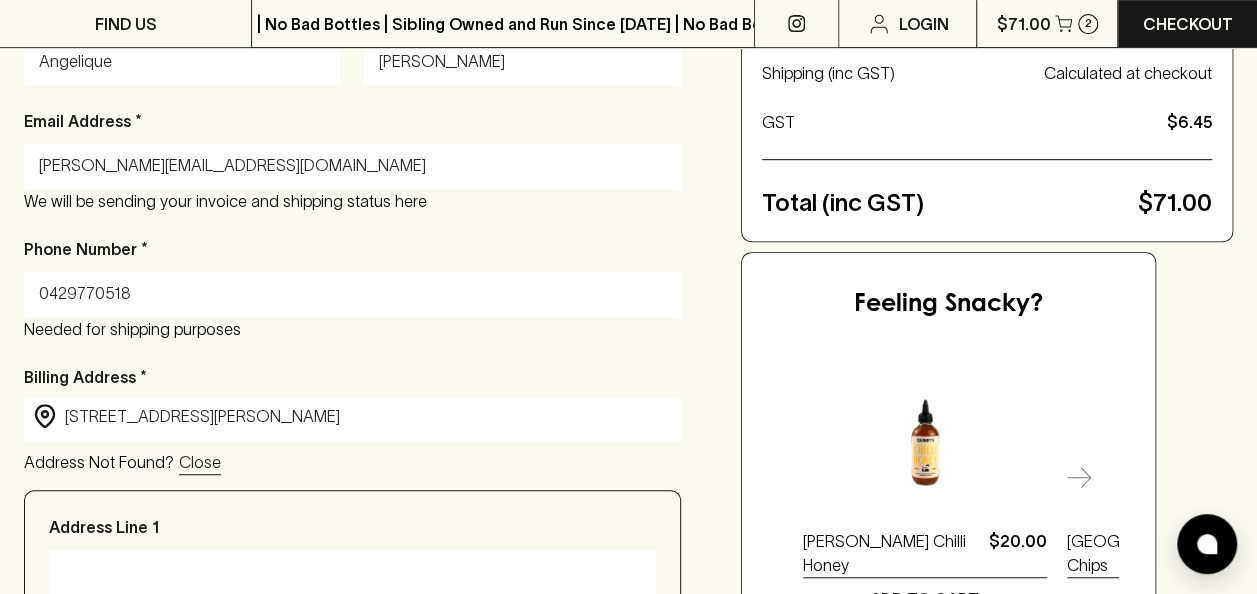 type on "22 Paola Circuit" 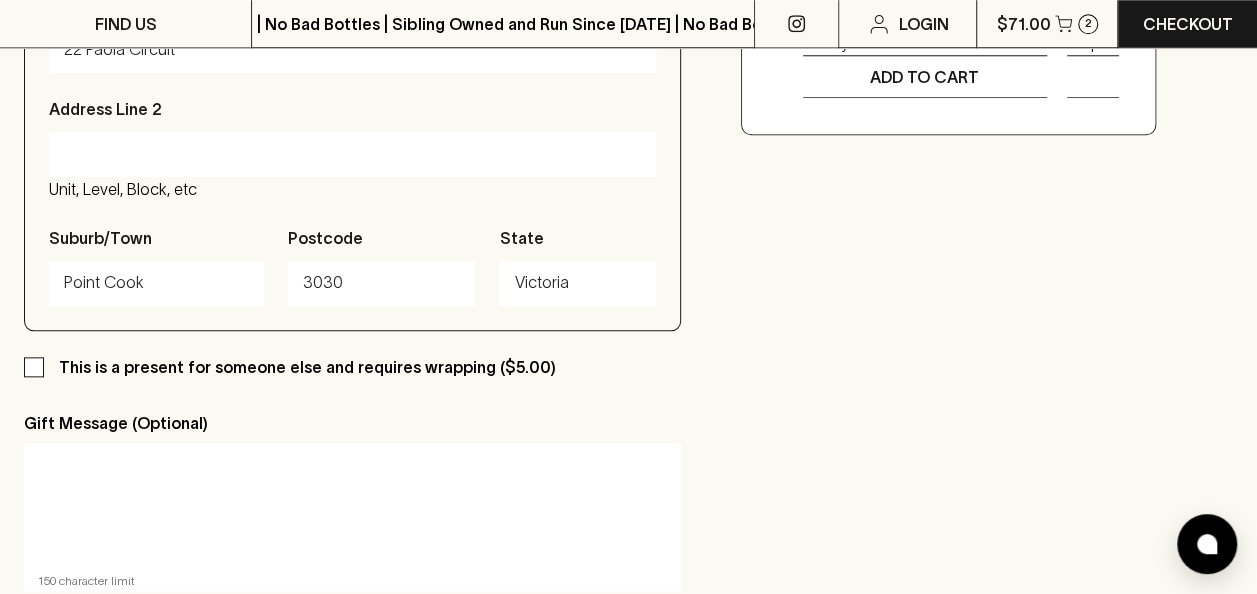 scroll, scrollTop: 976, scrollLeft: 0, axis: vertical 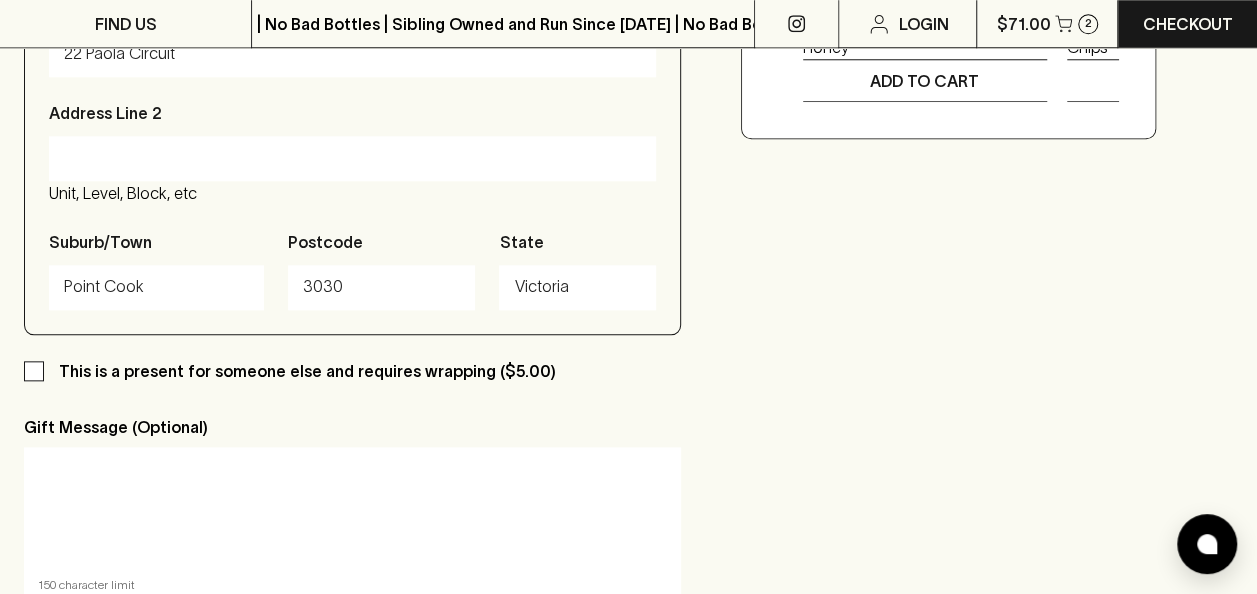 type on "[STREET_ADDRESS][PERSON_NAME]" 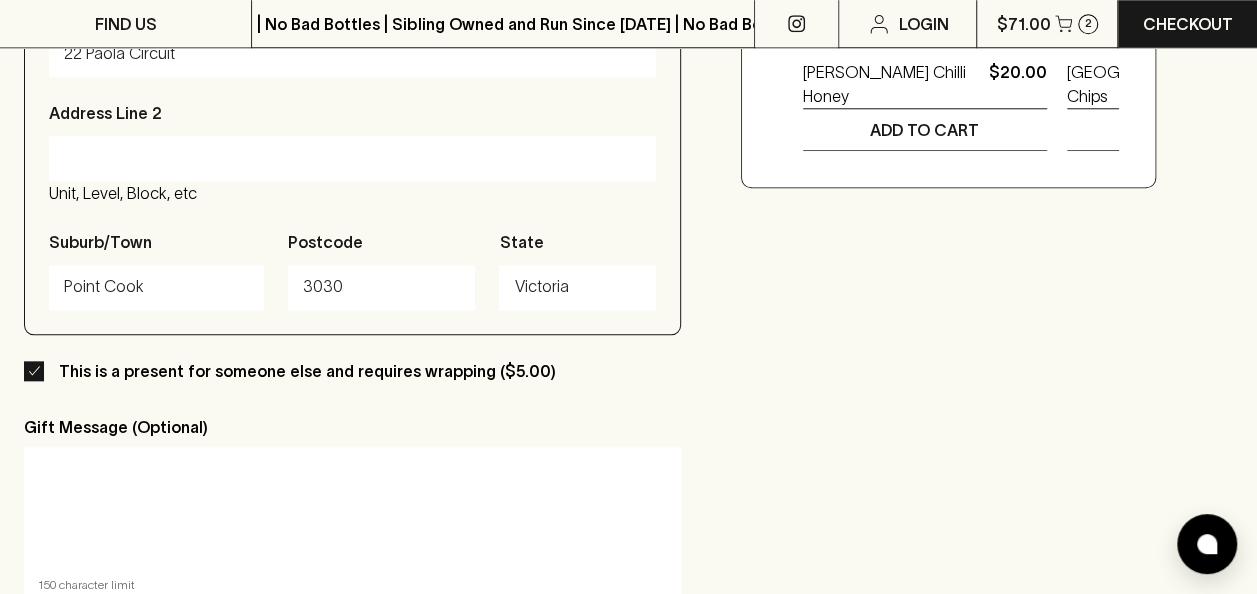 click at bounding box center [352, 509] 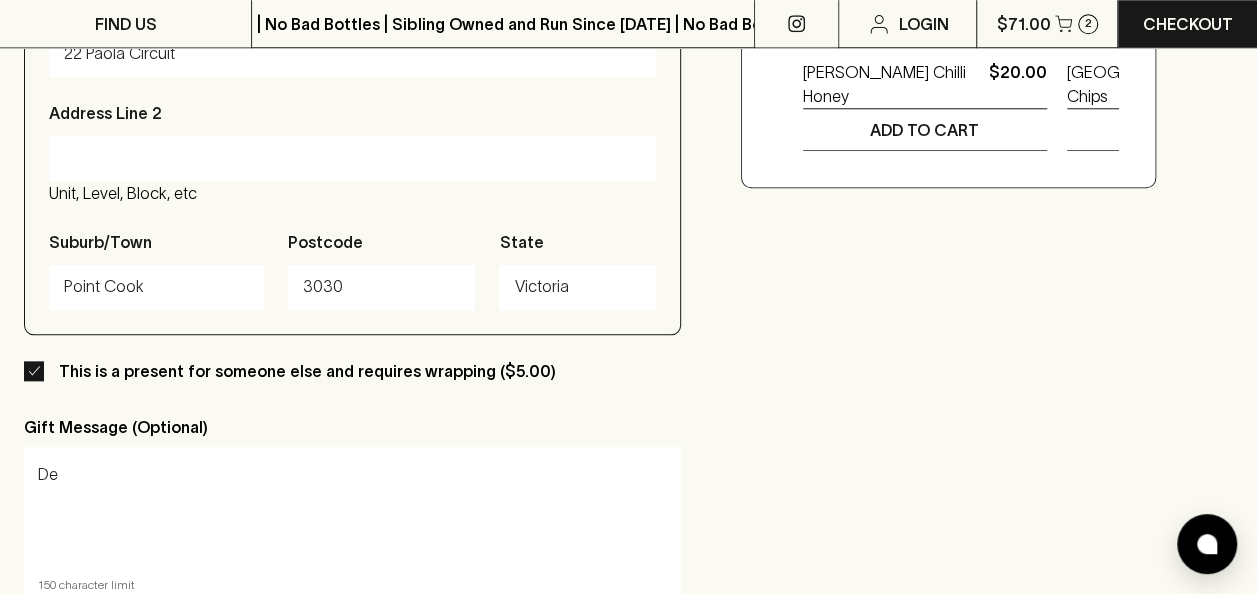 type on "D" 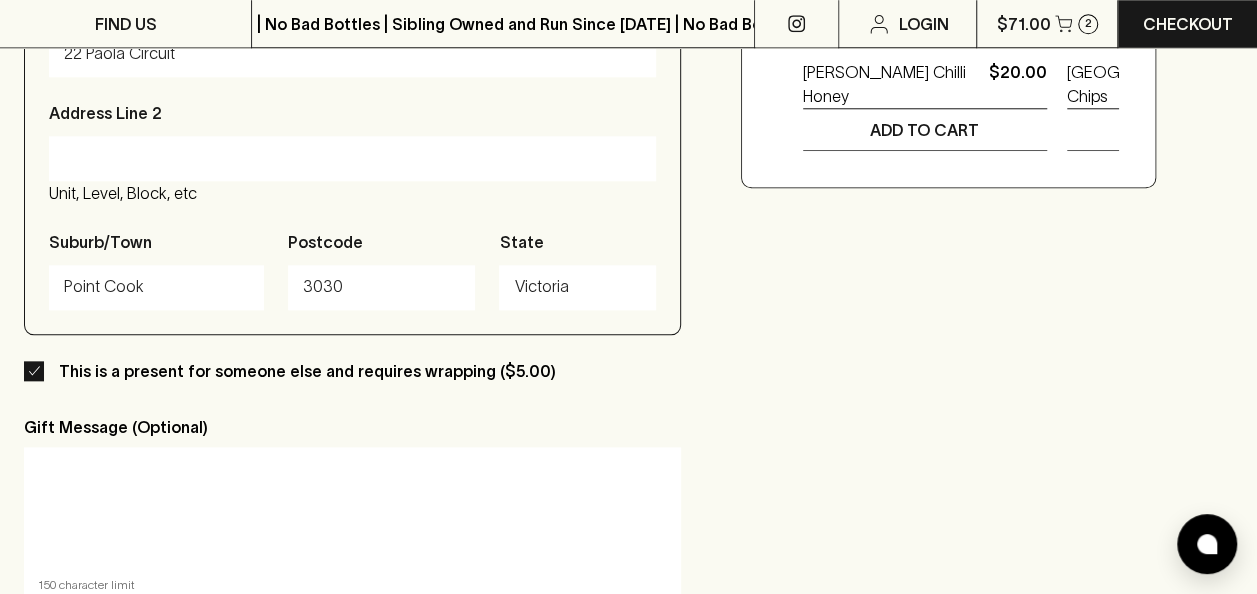 type on "H" 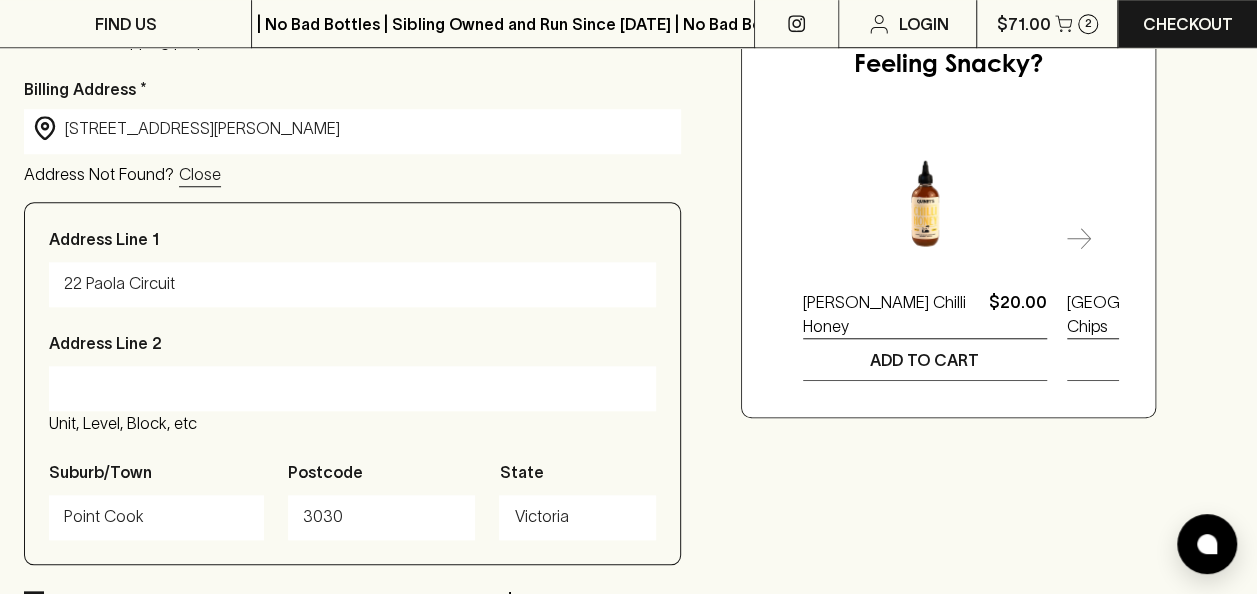 scroll, scrollTop: 747, scrollLeft: 0, axis: vertical 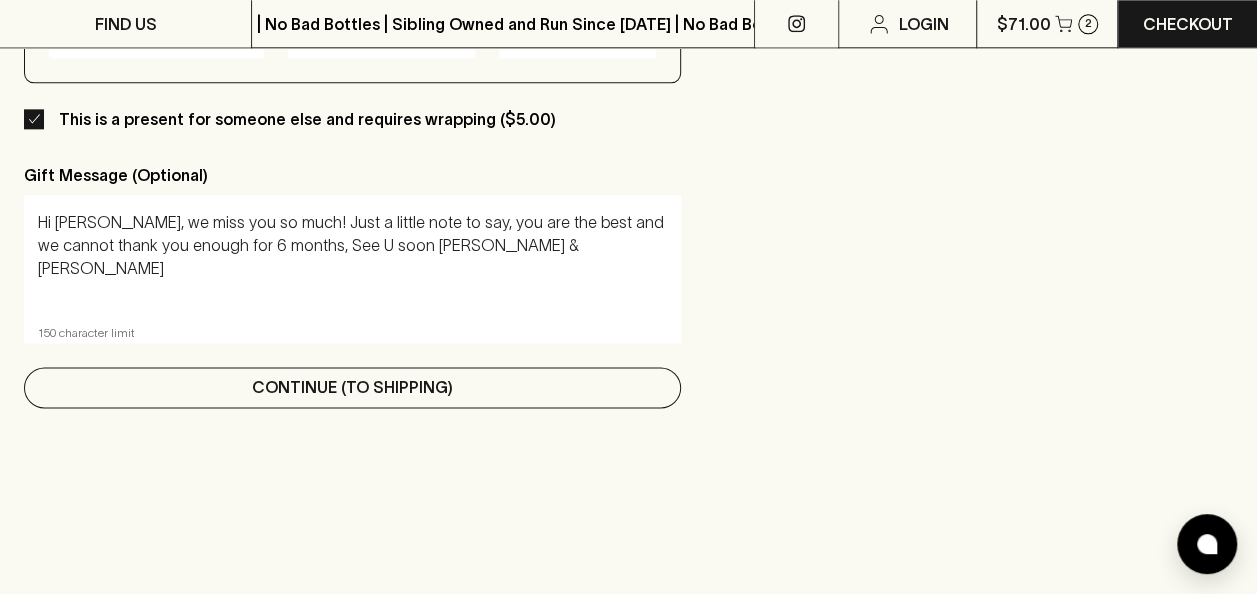 type on "Hi [PERSON_NAME], we miss you so much! Just a little note to say, you are the best and we cannot thank you enough for 6 months, See U soon [PERSON_NAME] & [PERSON_NAME]" 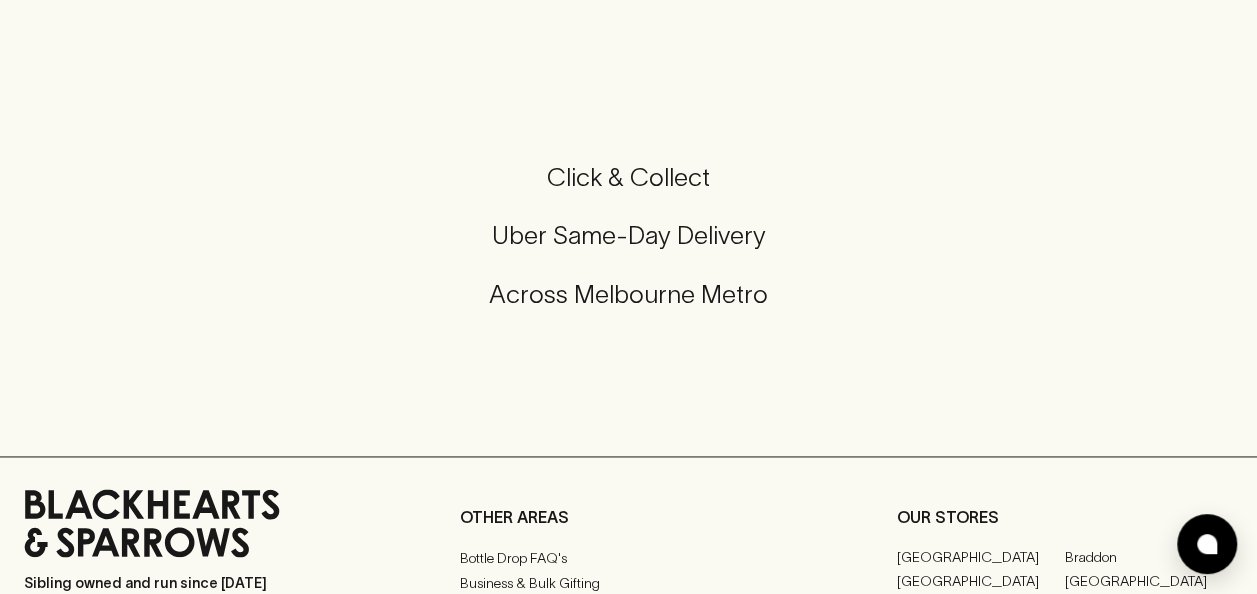 scroll, scrollTop: 0, scrollLeft: 0, axis: both 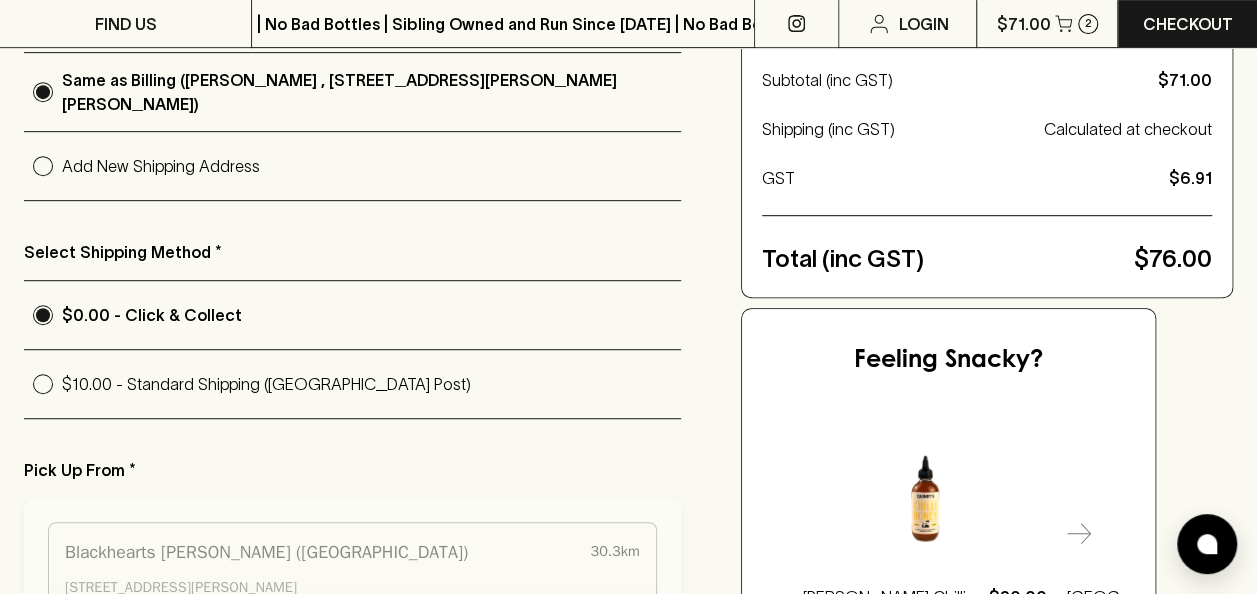 click on "$10.00 - Standard Shipping ([GEOGRAPHIC_DATA] Post)" at bounding box center [371, 384] 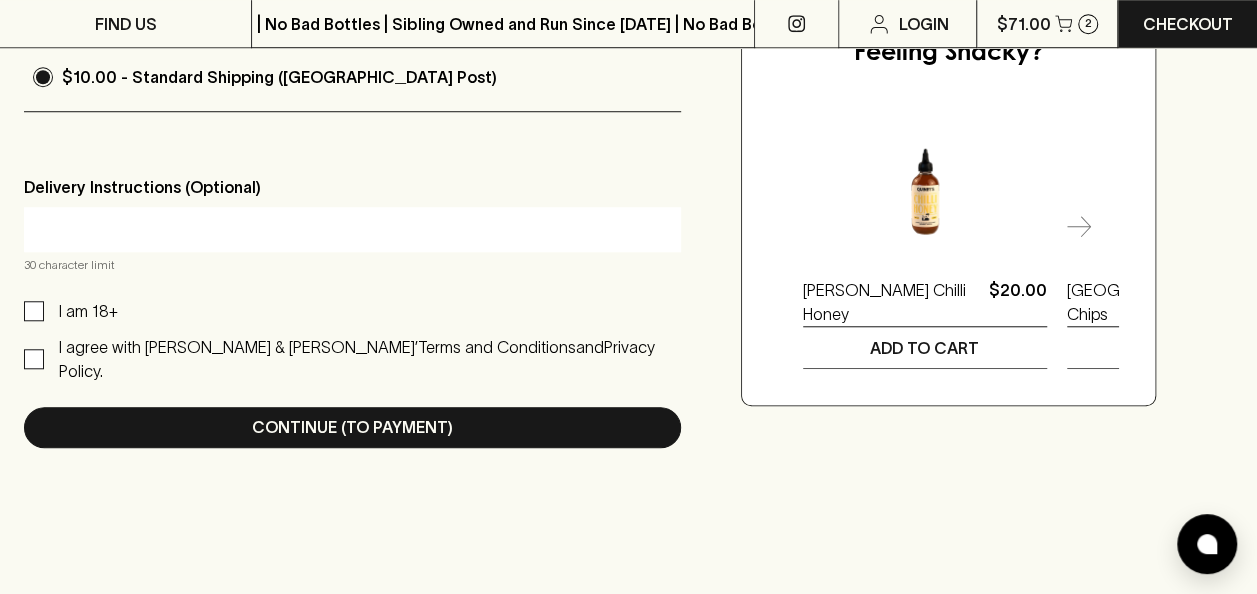 scroll, scrollTop: 761, scrollLeft: 0, axis: vertical 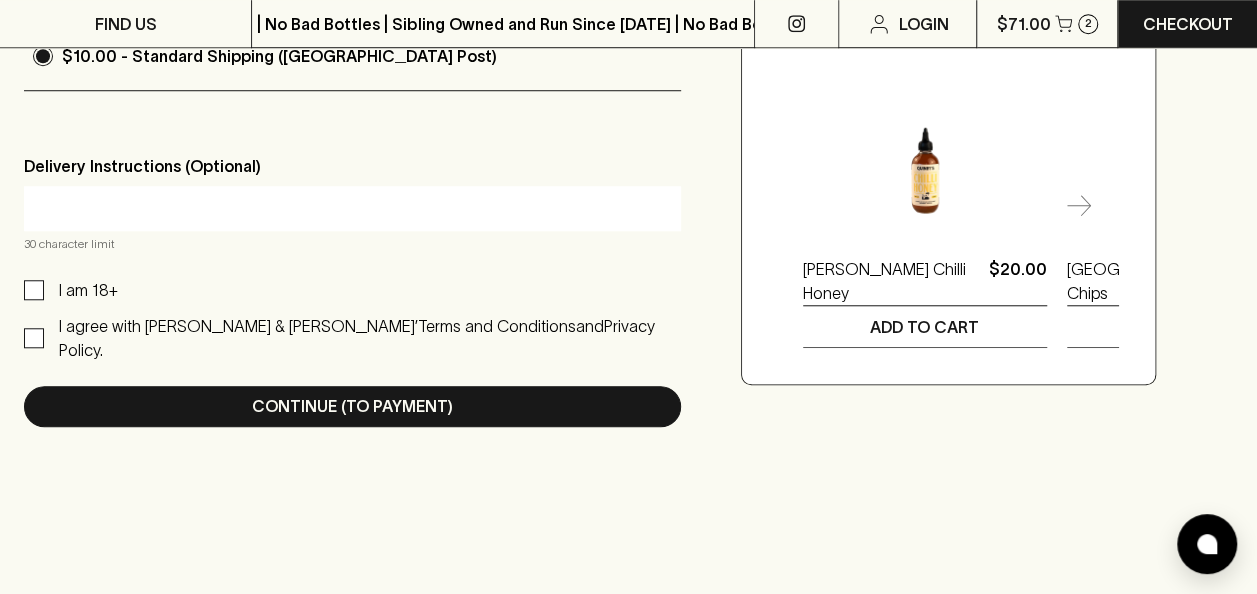 click on "I am 18+" at bounding box center (34, 290) 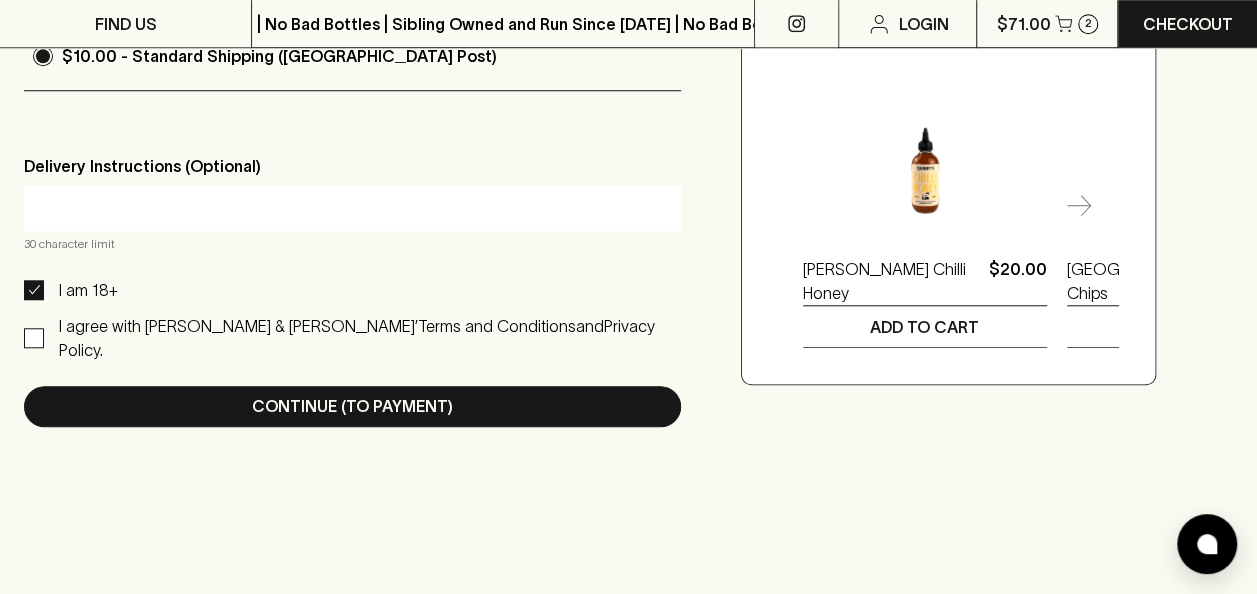 click on "I agree with [PERSON_NAME] & [PERSON_NAME]’   Terms and Conditions  and  Privacy Policy." at bounding box center (34, 338) 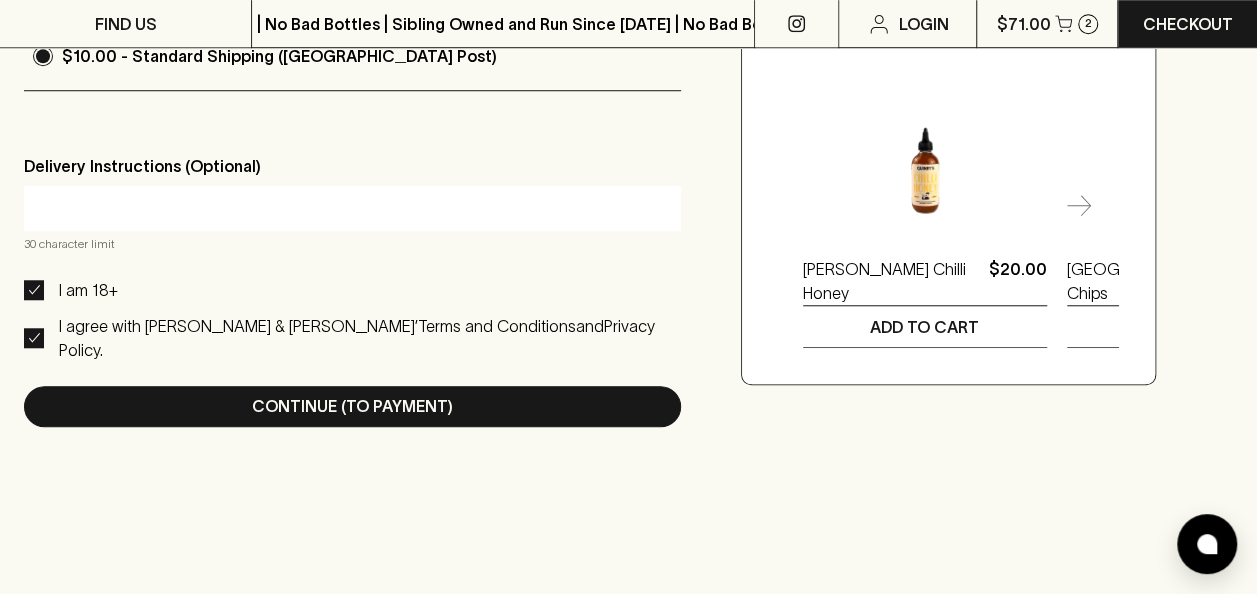 click at bounding box center [352, 208] 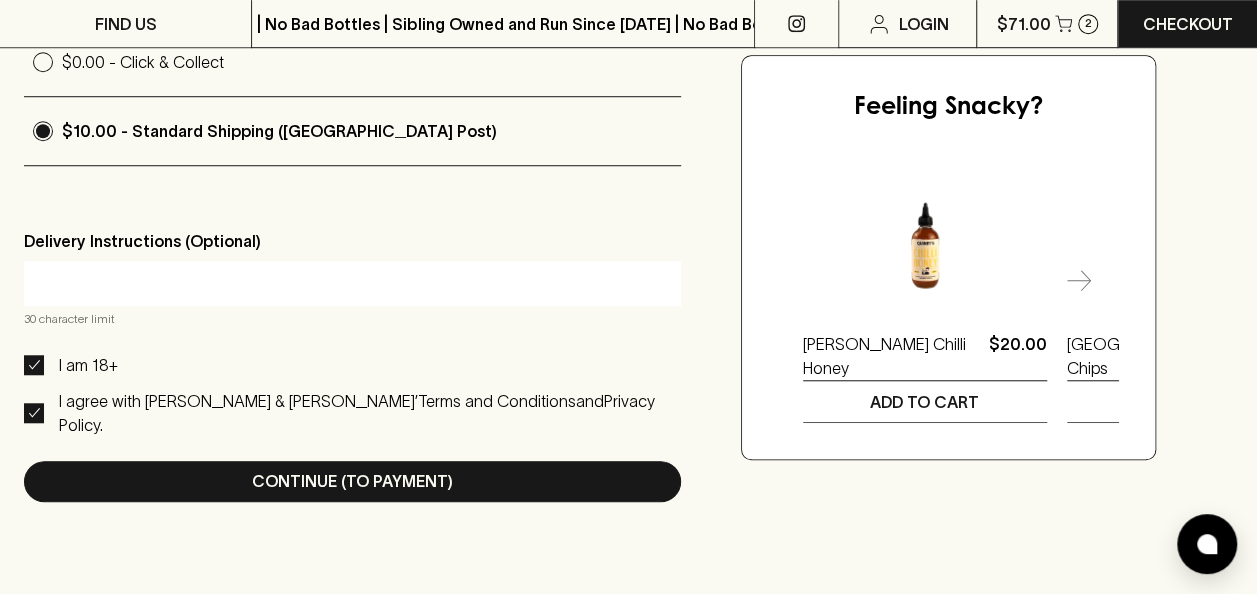 scroll, scrollTop: 698, scrollLeft: 0, axis: vertical 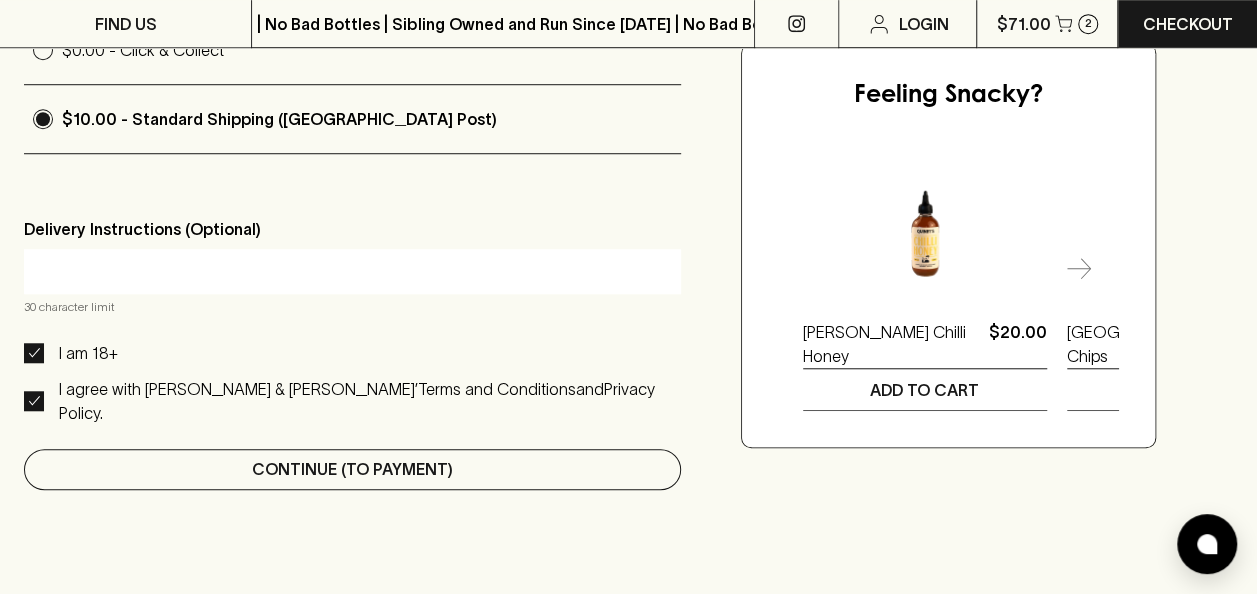 click on "Continue (To Payment)" at bounding box center [352, 469] 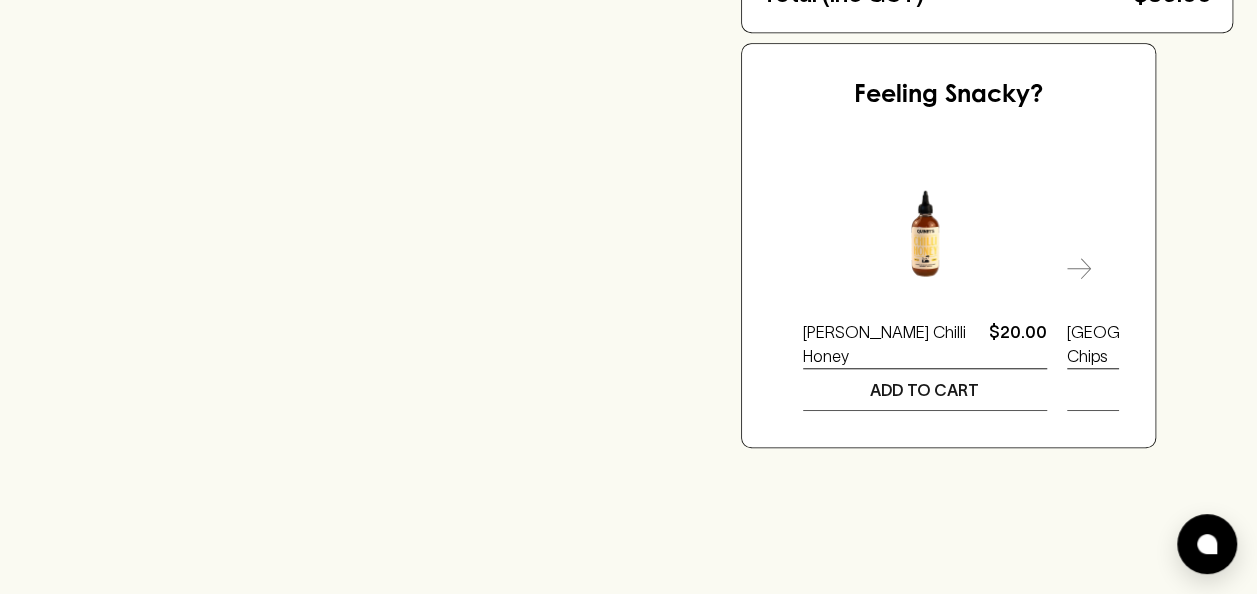 scroll, scrollTop: 0, scrollLeft: 0, axis: both 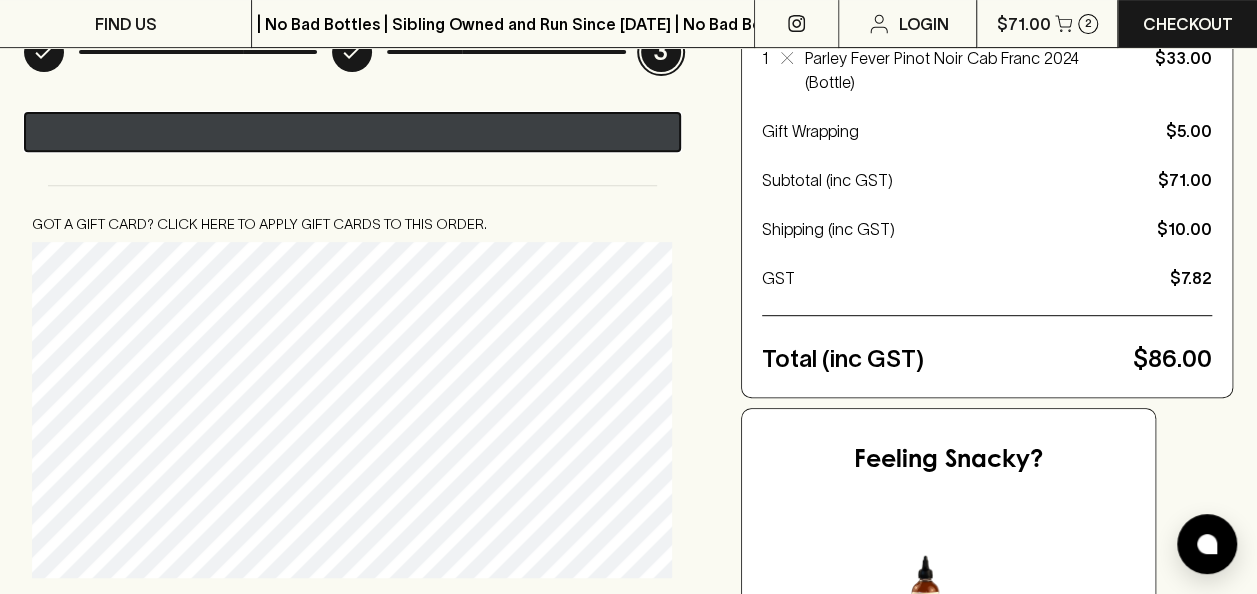 click on "••••••" 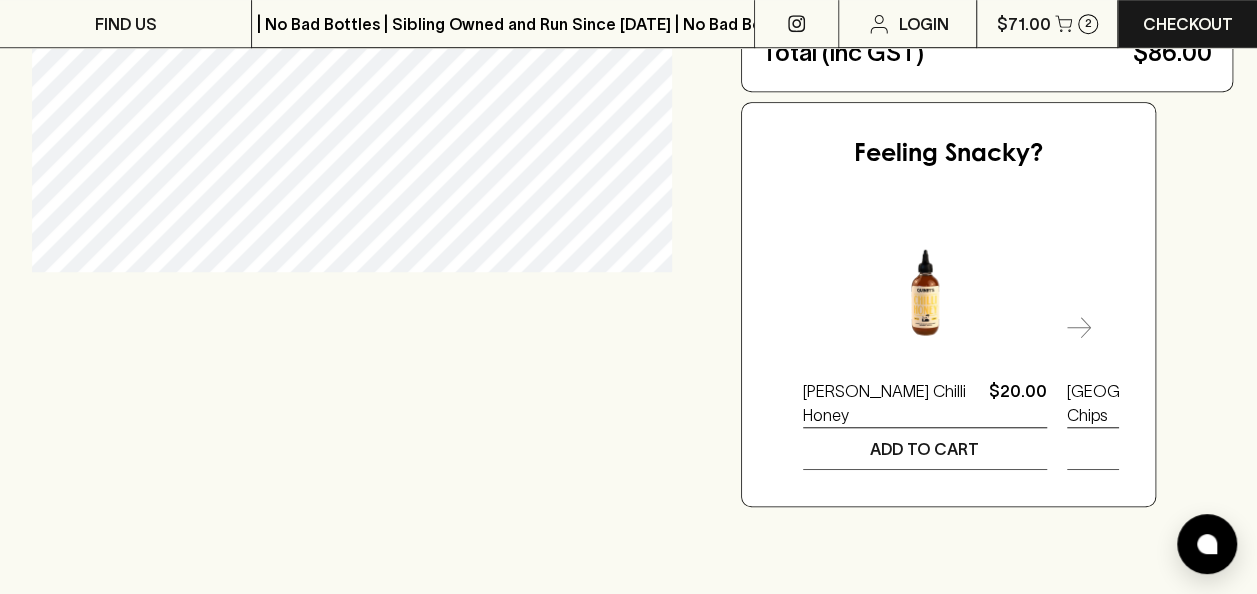 scroll, scrollTop: 642, scrollLeft: 0, axis: vertical 